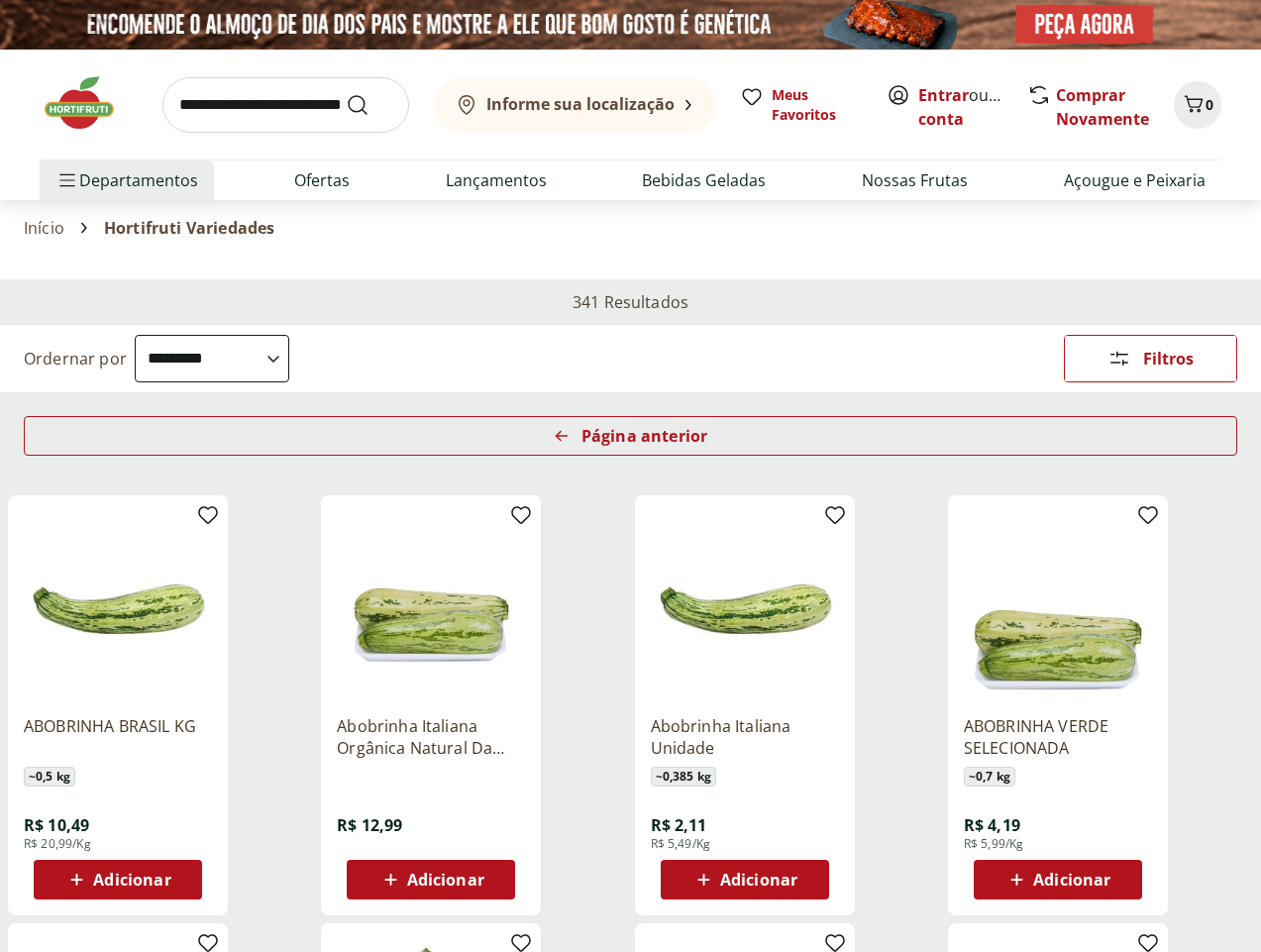 select on "********" 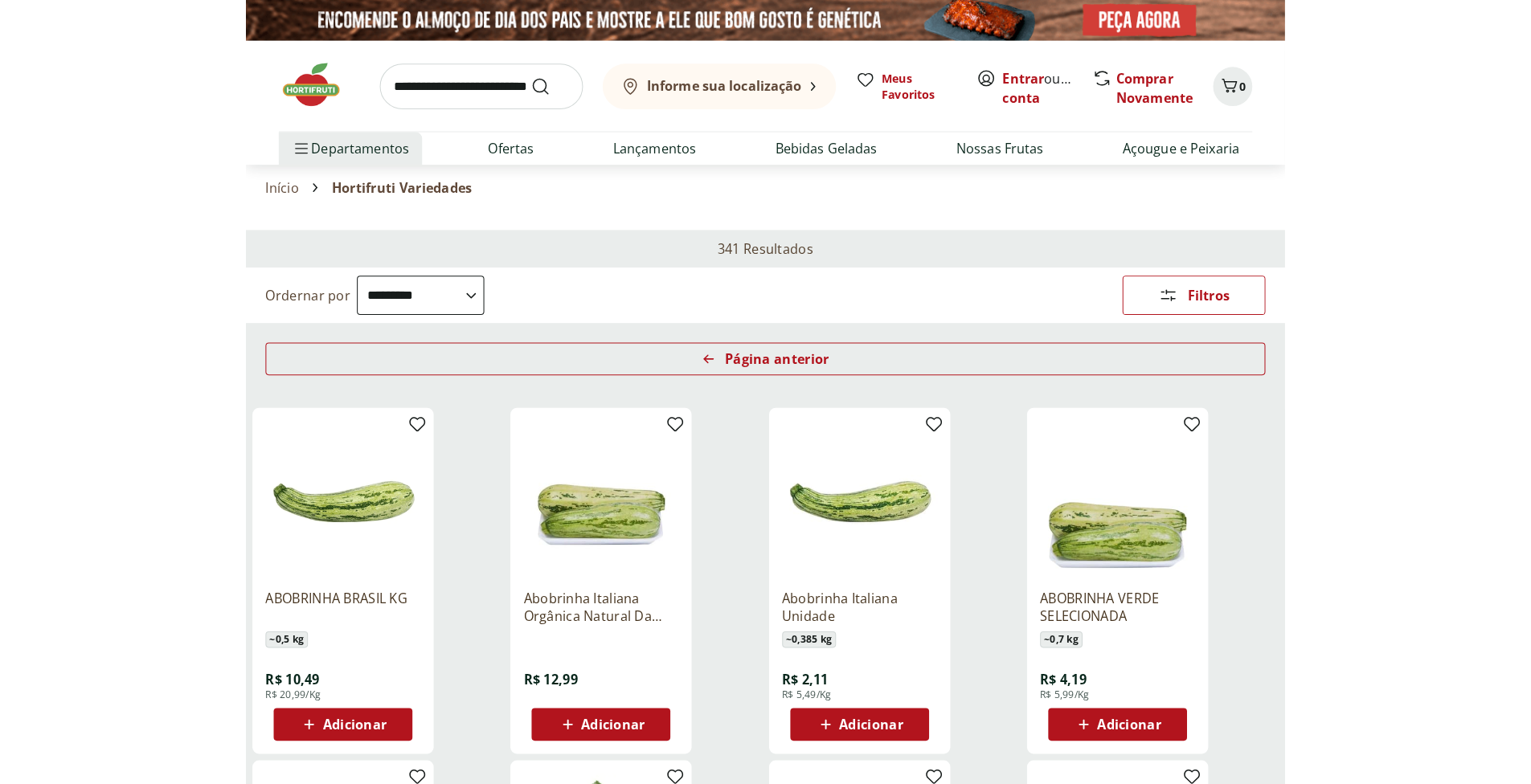 scroll, scrollTop: 0, scrollLeft: 0, axis: both 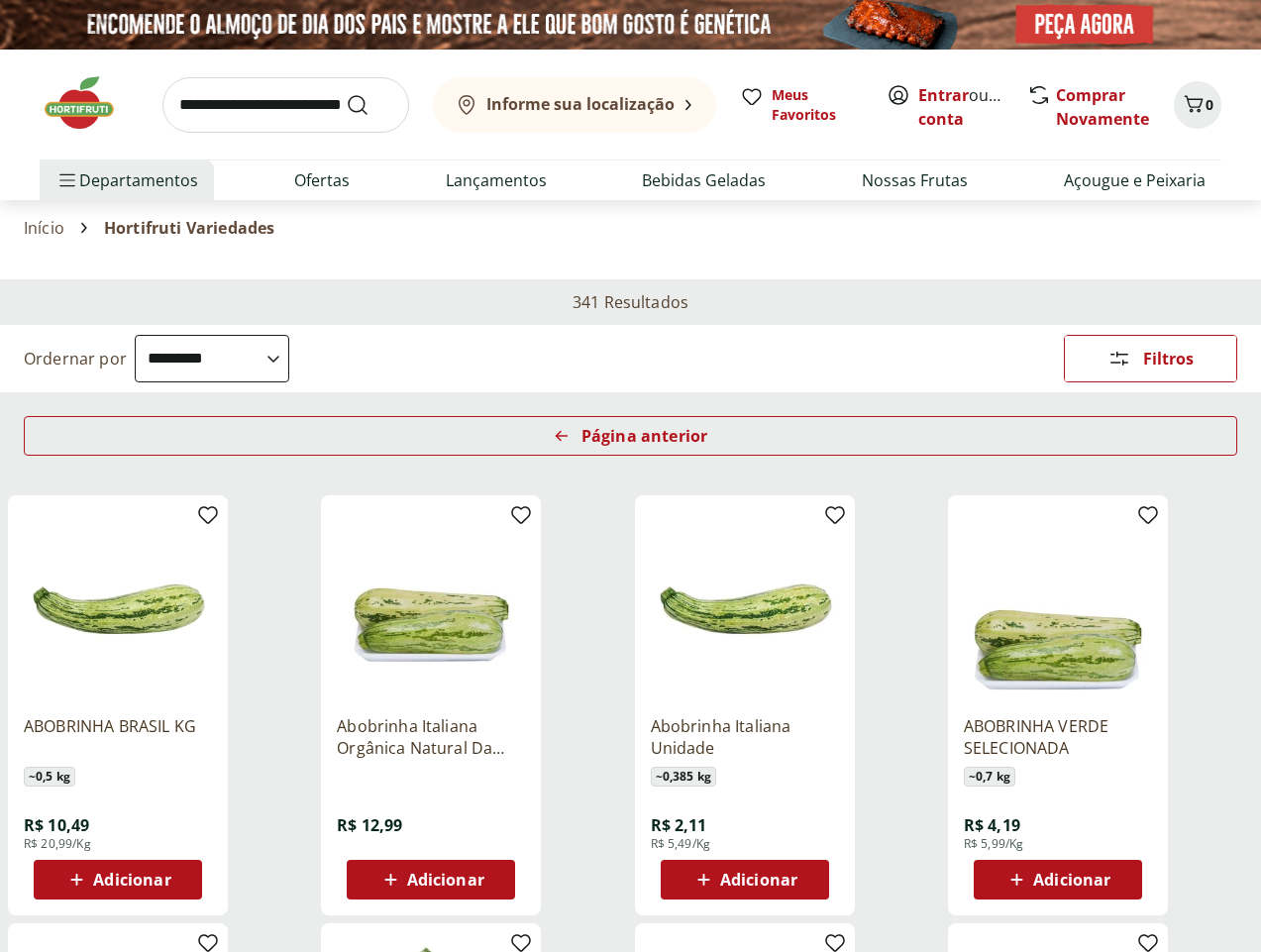 click at bounding box center (118, 605) 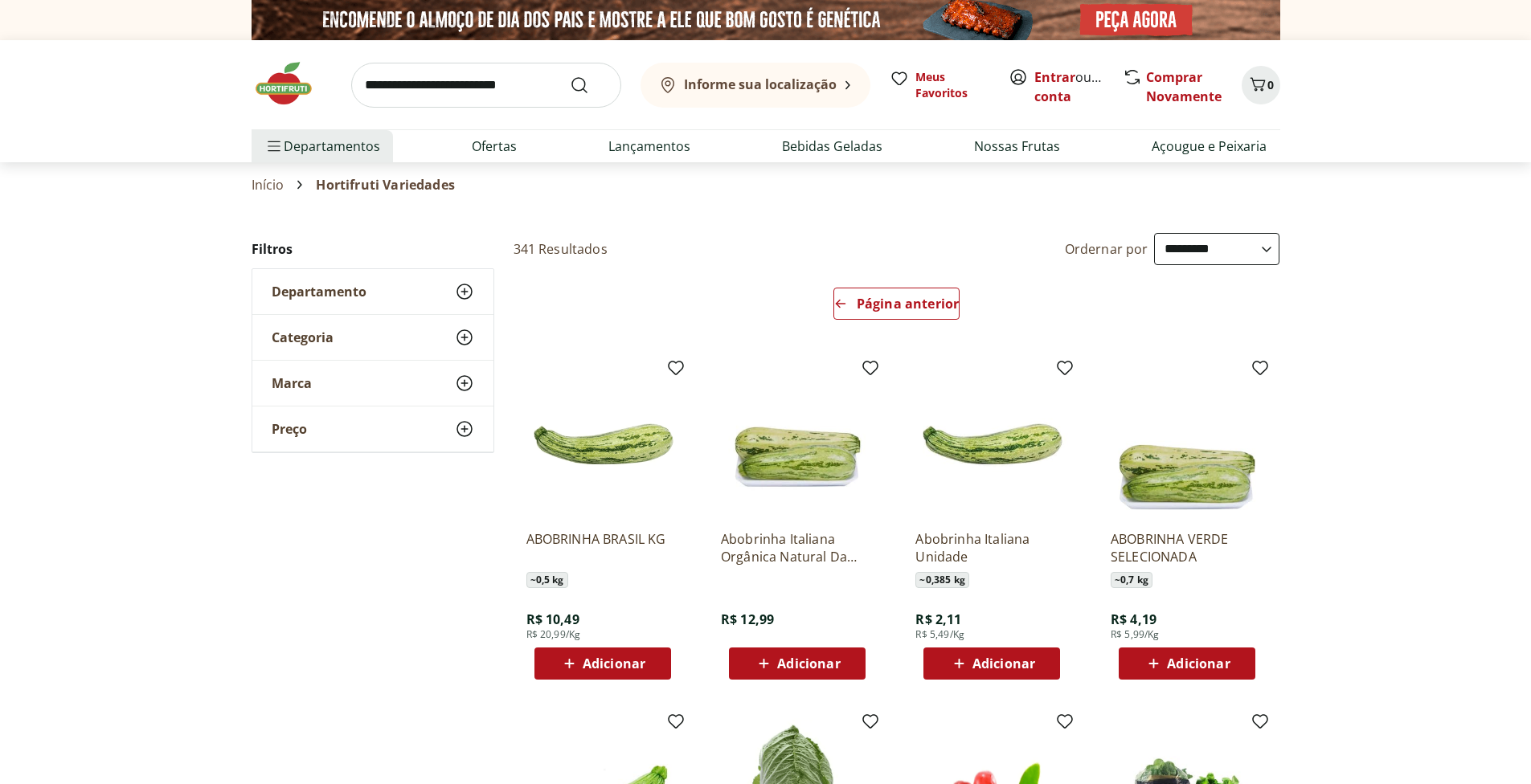 click at bounding box center [603, 441] 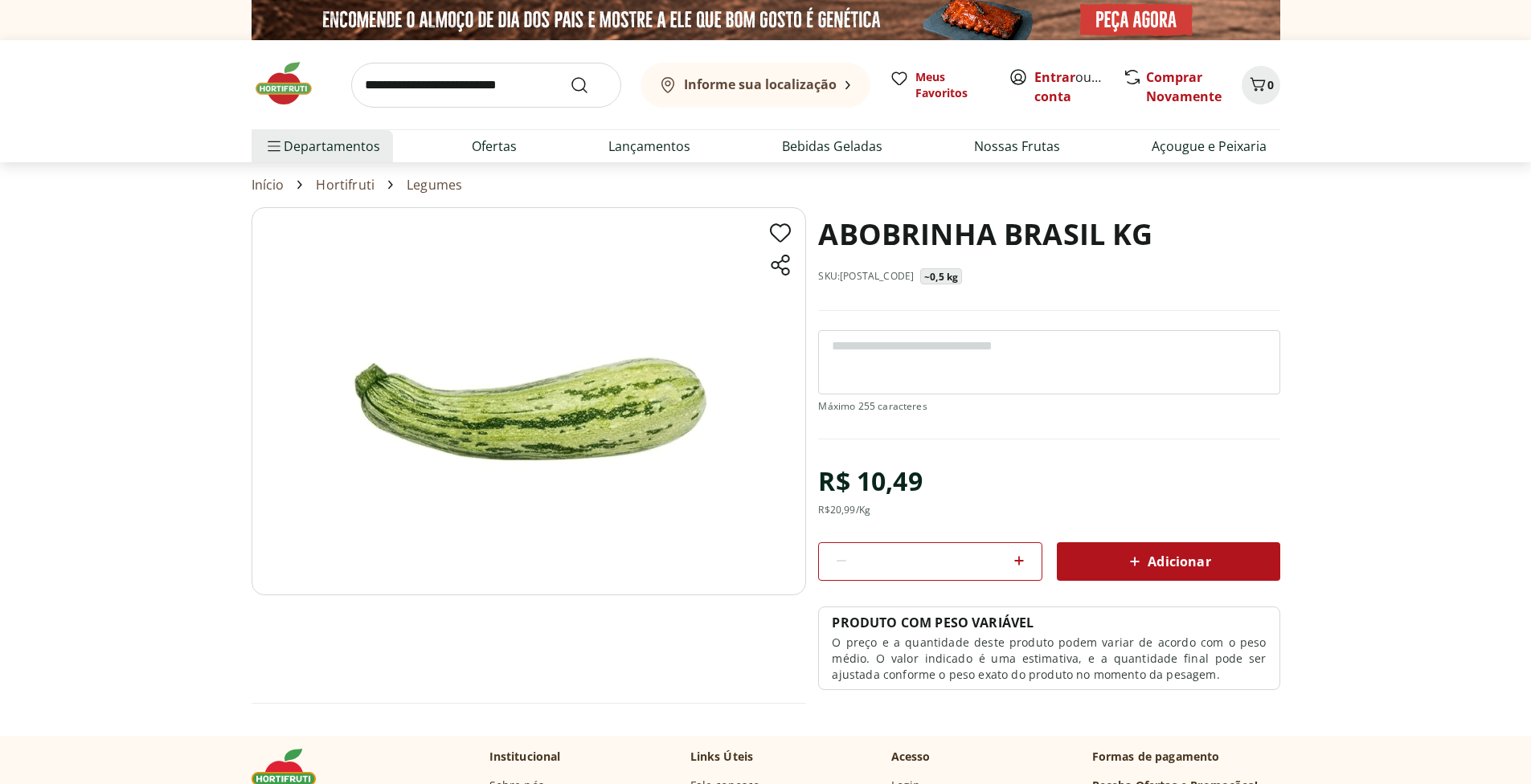 scroll, scrollTop: 0, scrollLeft: 0, axis: both 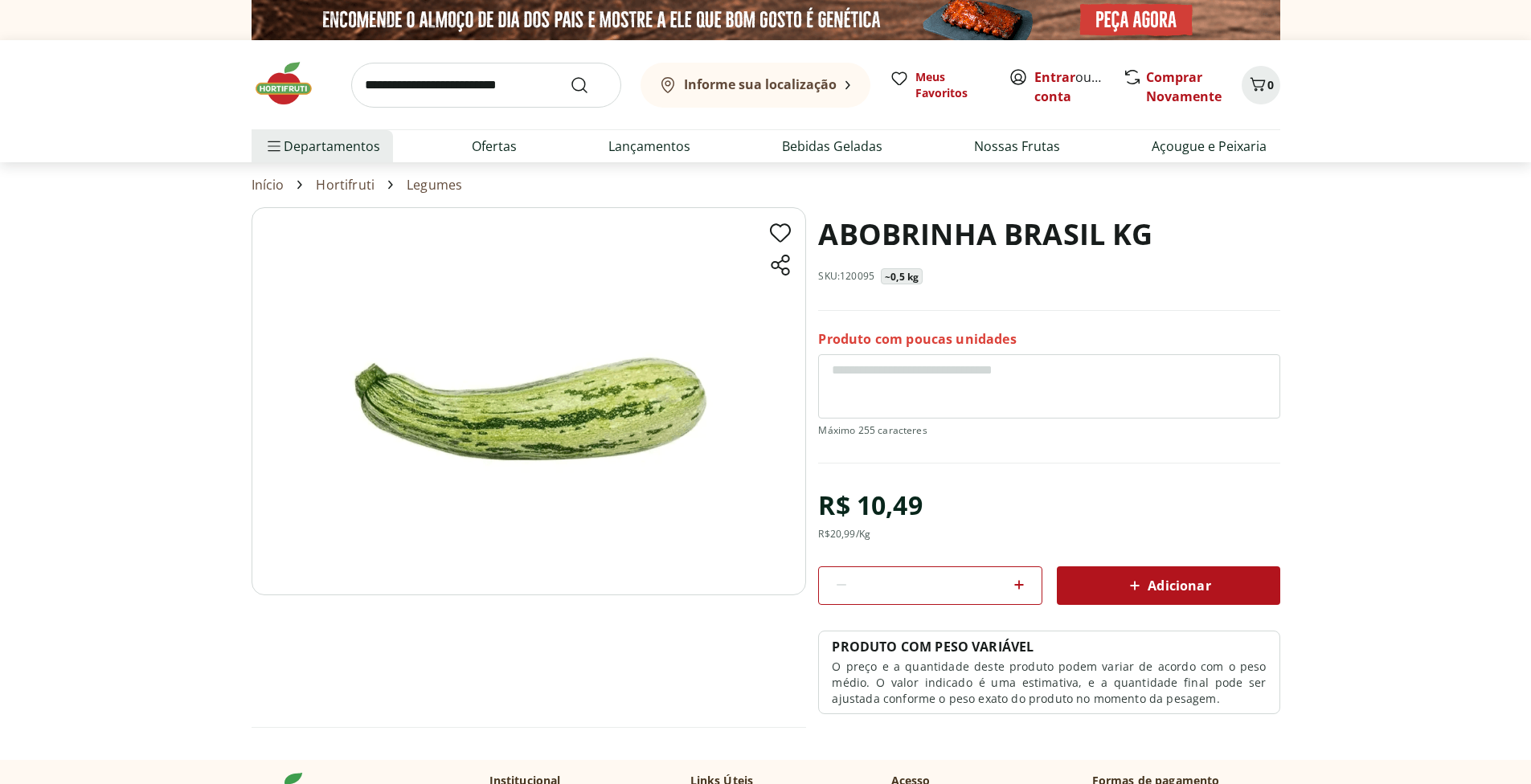 click on "ABOBRINHA BRASIL KG SKU:  120095 ~0,5 kg Produto com poucas unidades R$ 10,49 R$  20,99 /Kg * Adicionar PRODUTO COM PESO VARIÁVEL O preço e a quantidade deste produto podem variar de acordo com o peso médio. O valor indicado é uma estimativa, e a quantidade final pode ser ajustada conforme o peso exato do produto no momento da pesagem. ABOBRINHA BRASIL KG R$ 10,49 Adicionar" at bounding box center (765, 483) 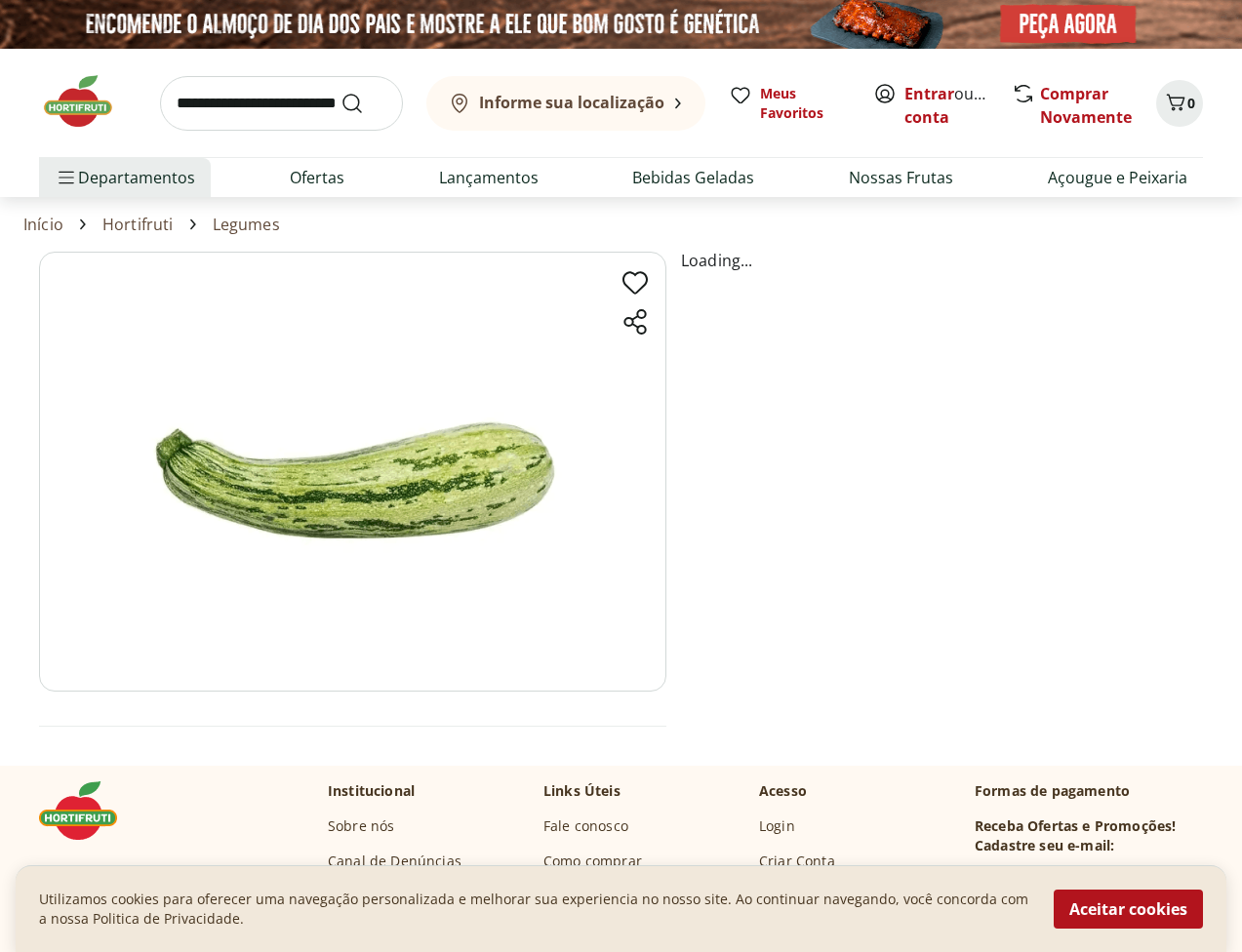 click at bounding box center [352, 471] 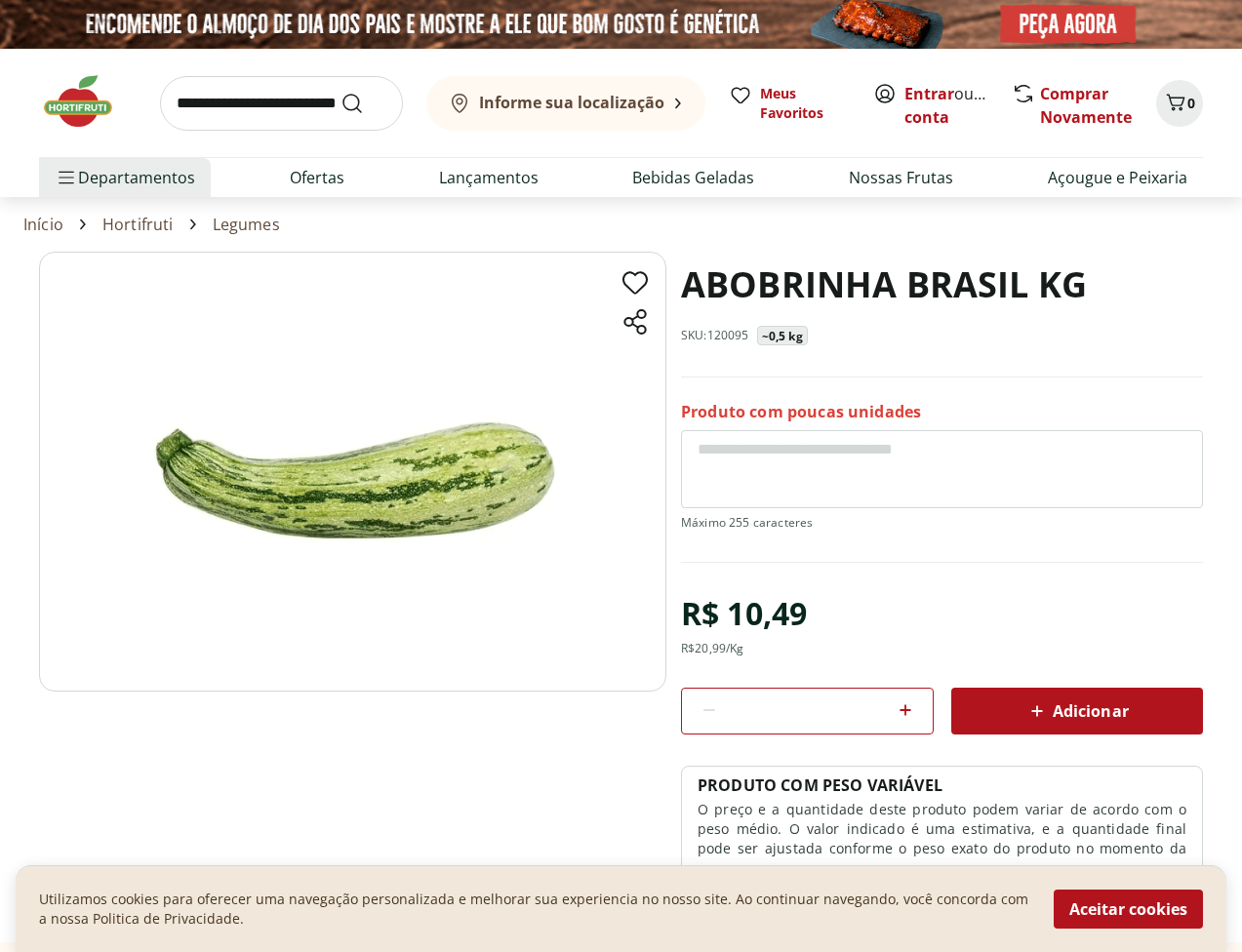 click at bounding box center [352, 471] 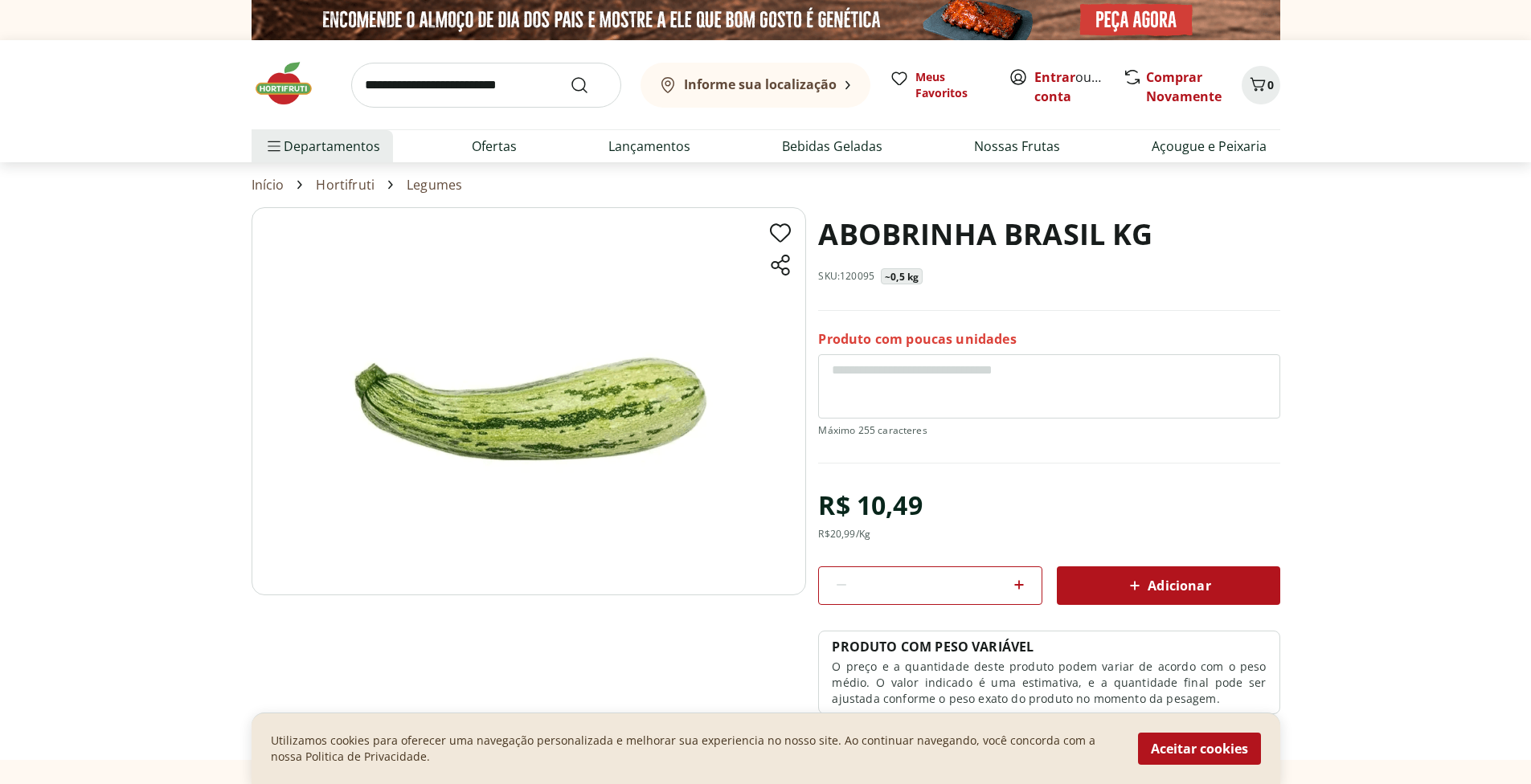click at bounding box center (529, 401) 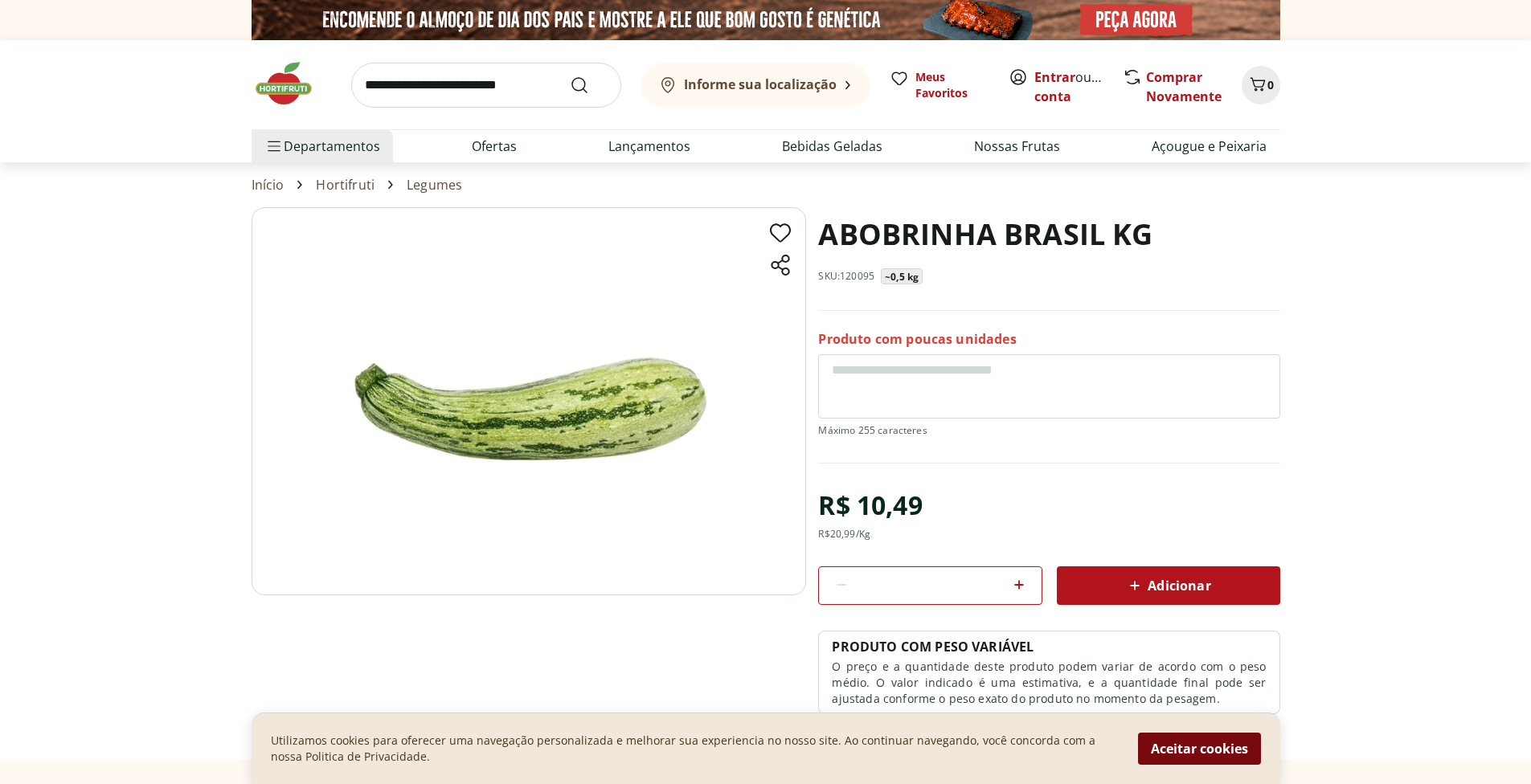 click on "Aceitar cookies" at bounding box center (1199, 749) 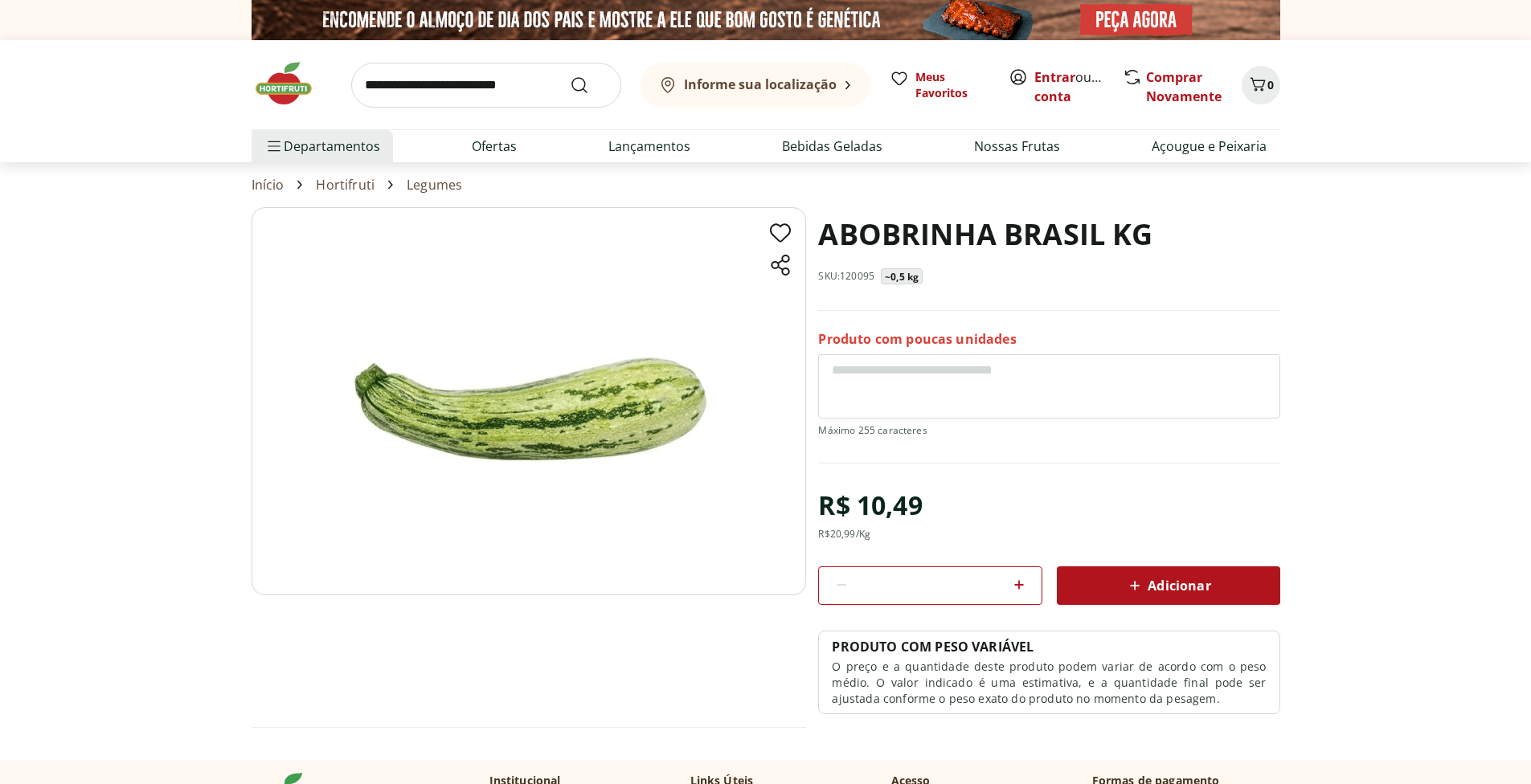 click at bounding box center (529, 401) 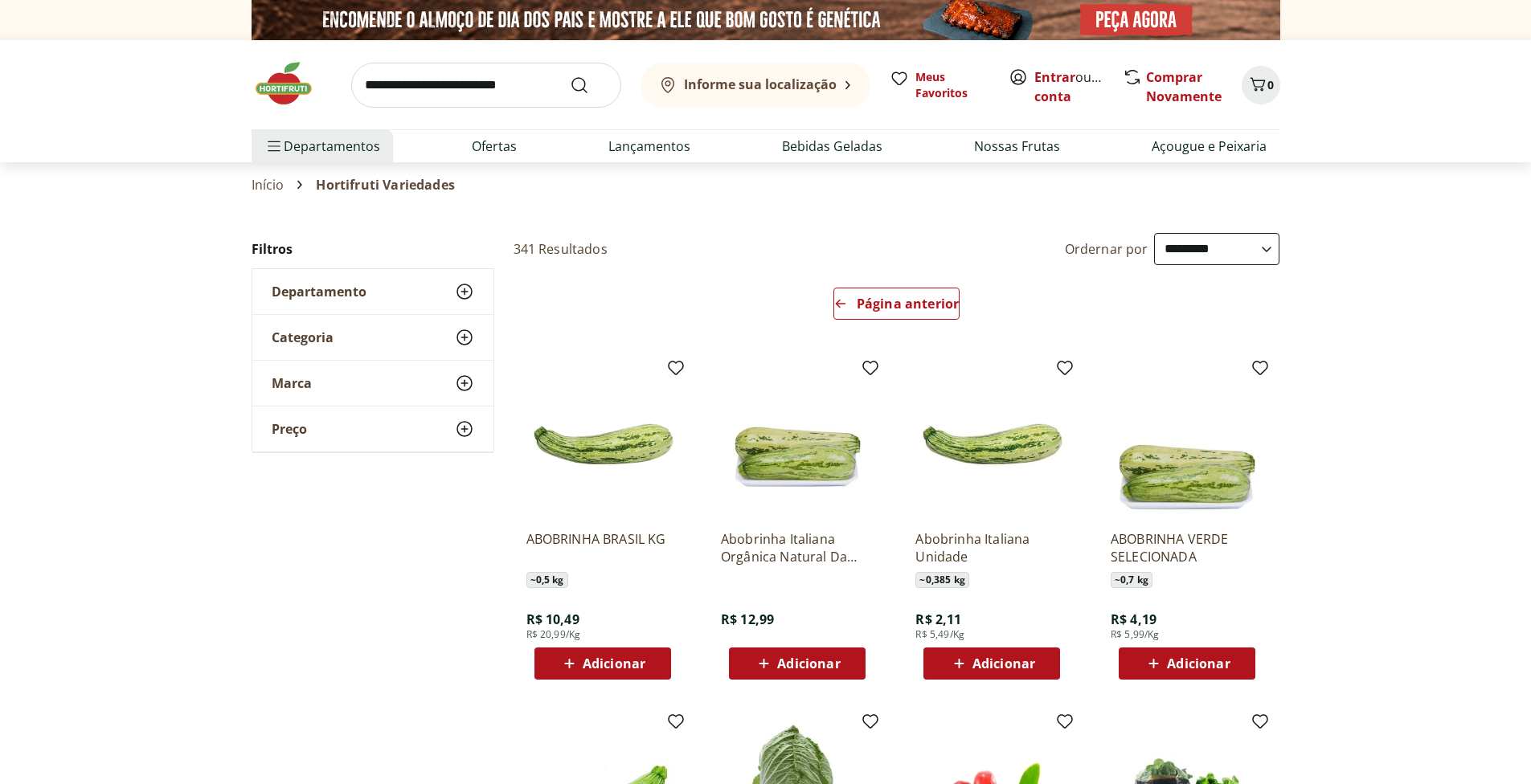 select on "********" 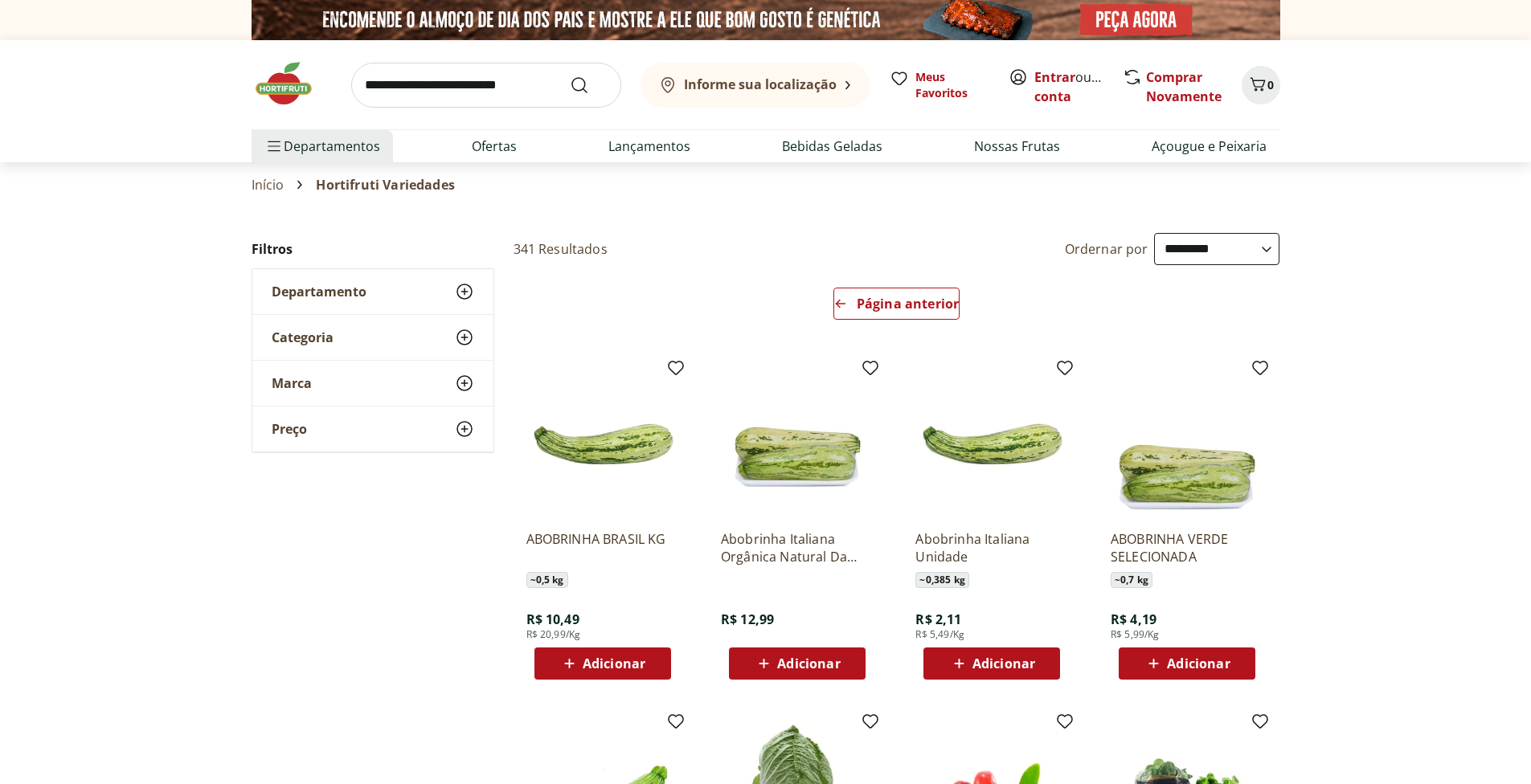 scroll, scrollTop: 386, scrollLeft: 0, axis: vertical 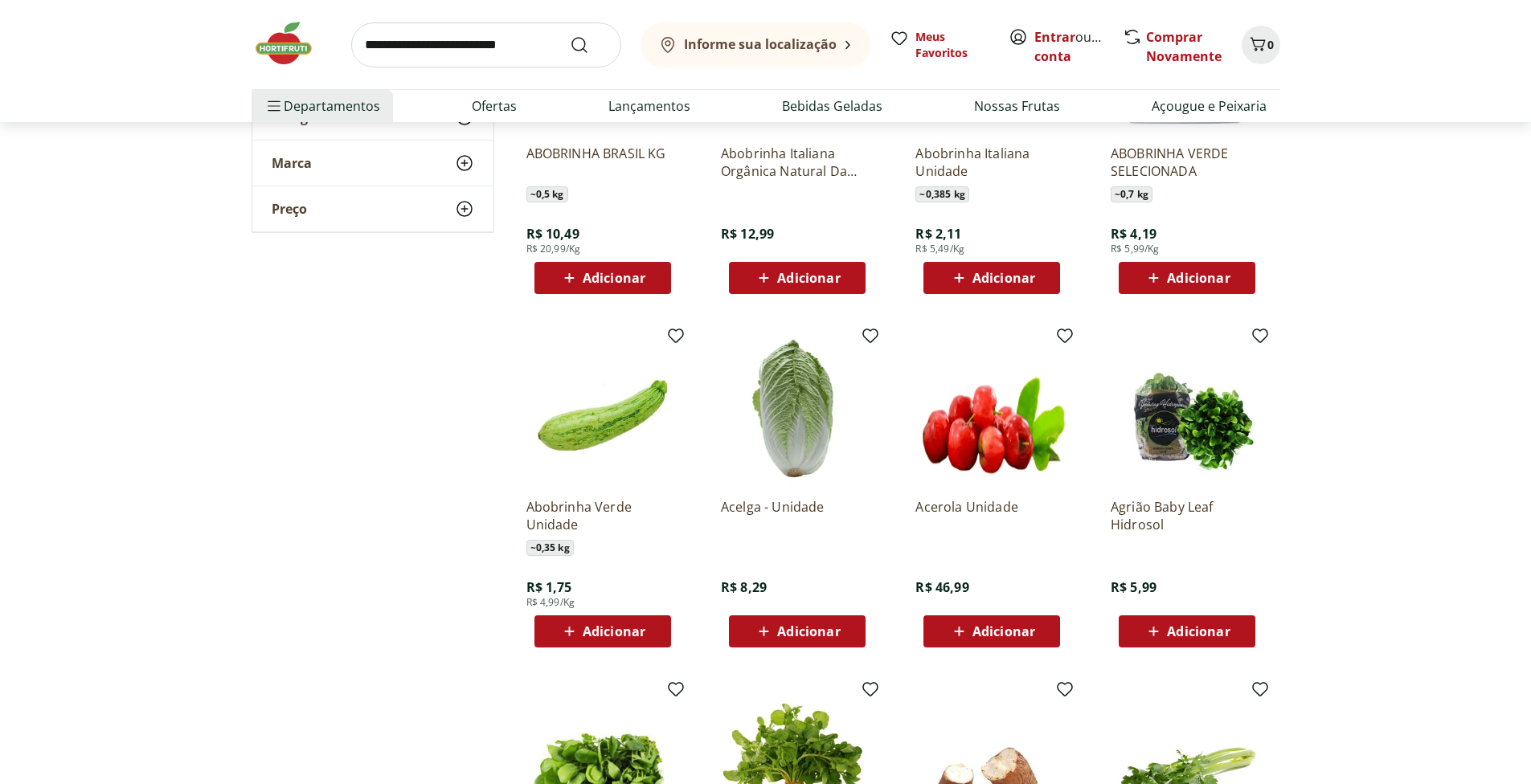 click at bounding box center [603, 409] 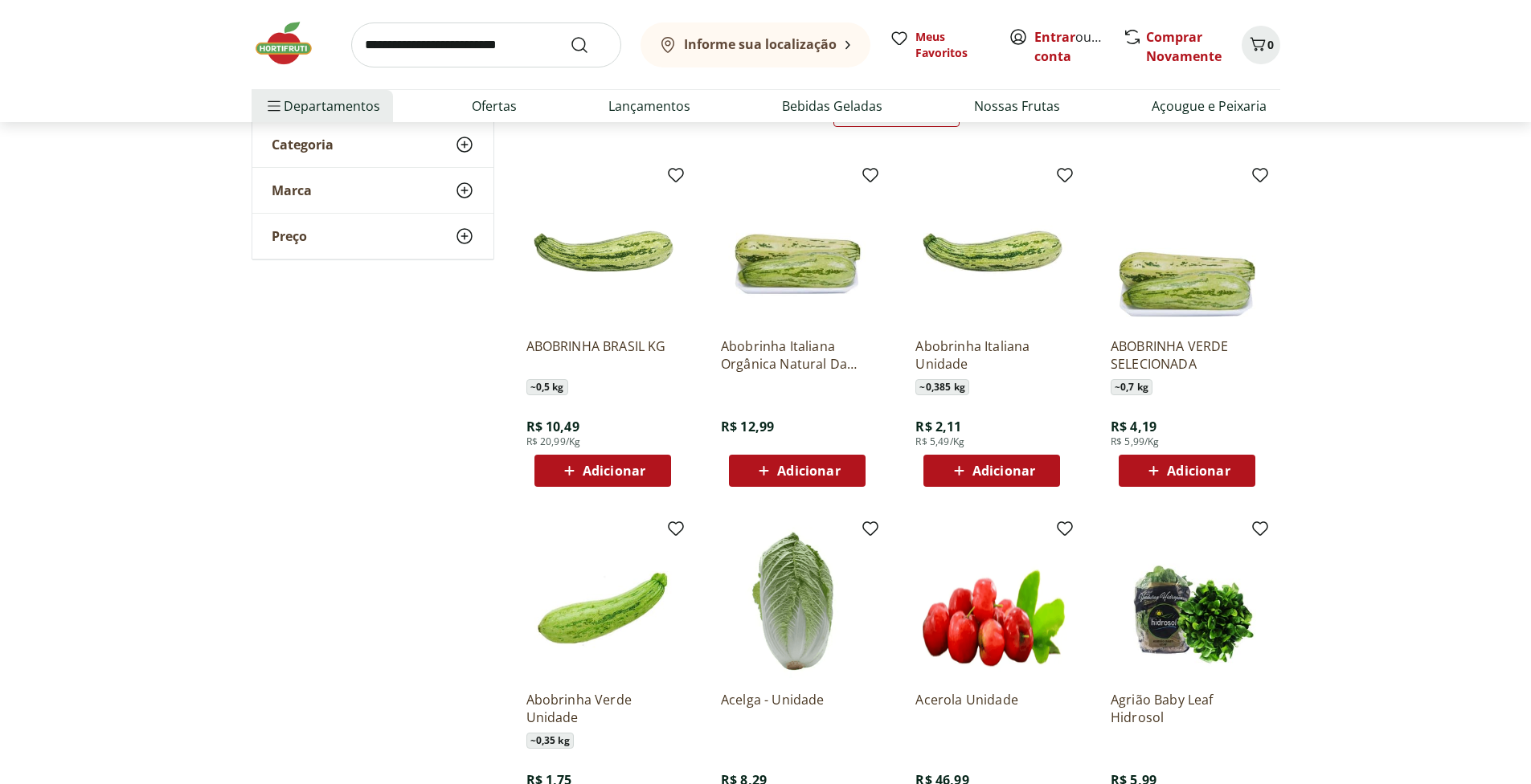 click at bounding box center (992, 248) 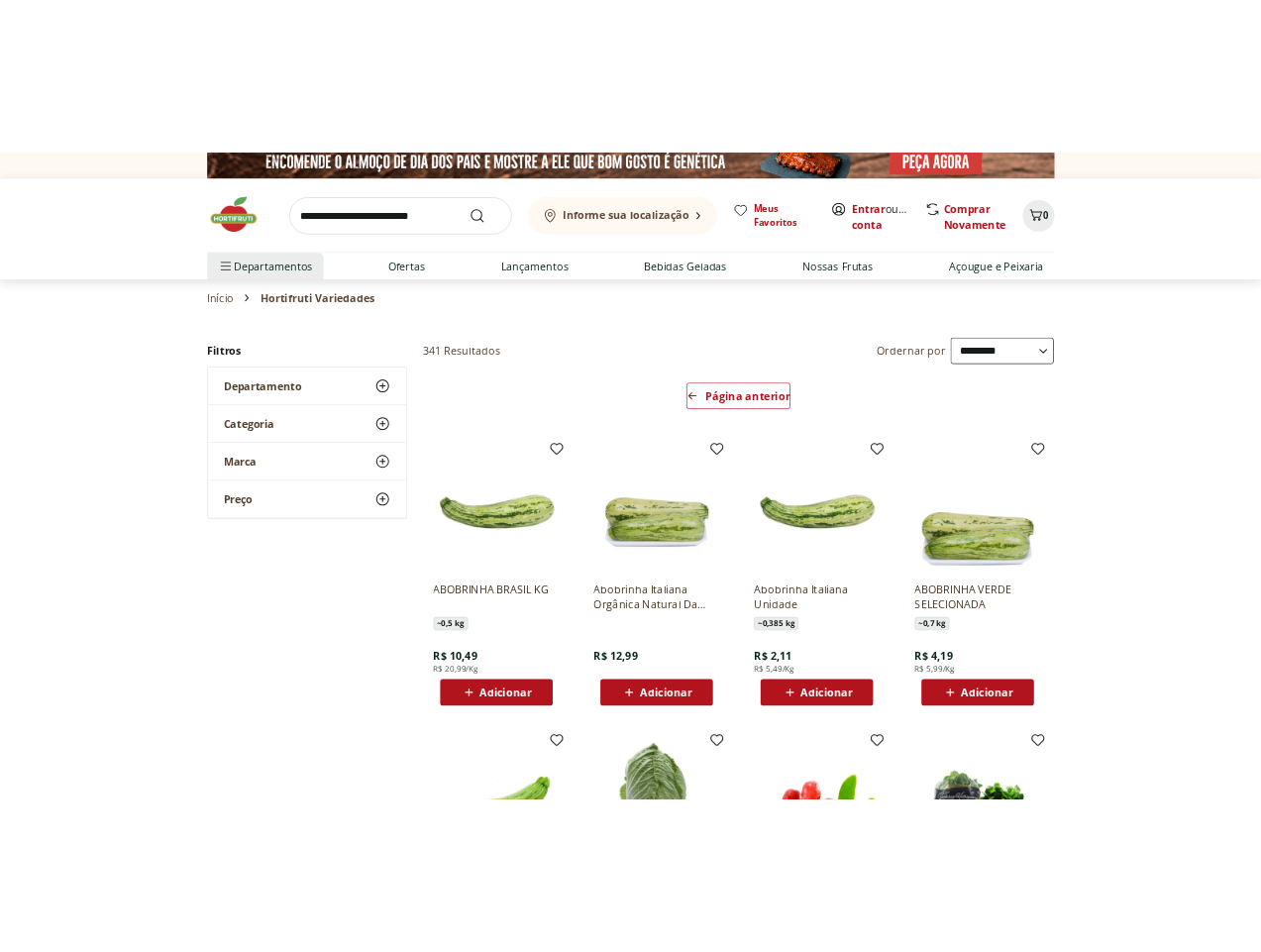 scroll, scrollTop: 0, scrollLeft: 0, axis: both 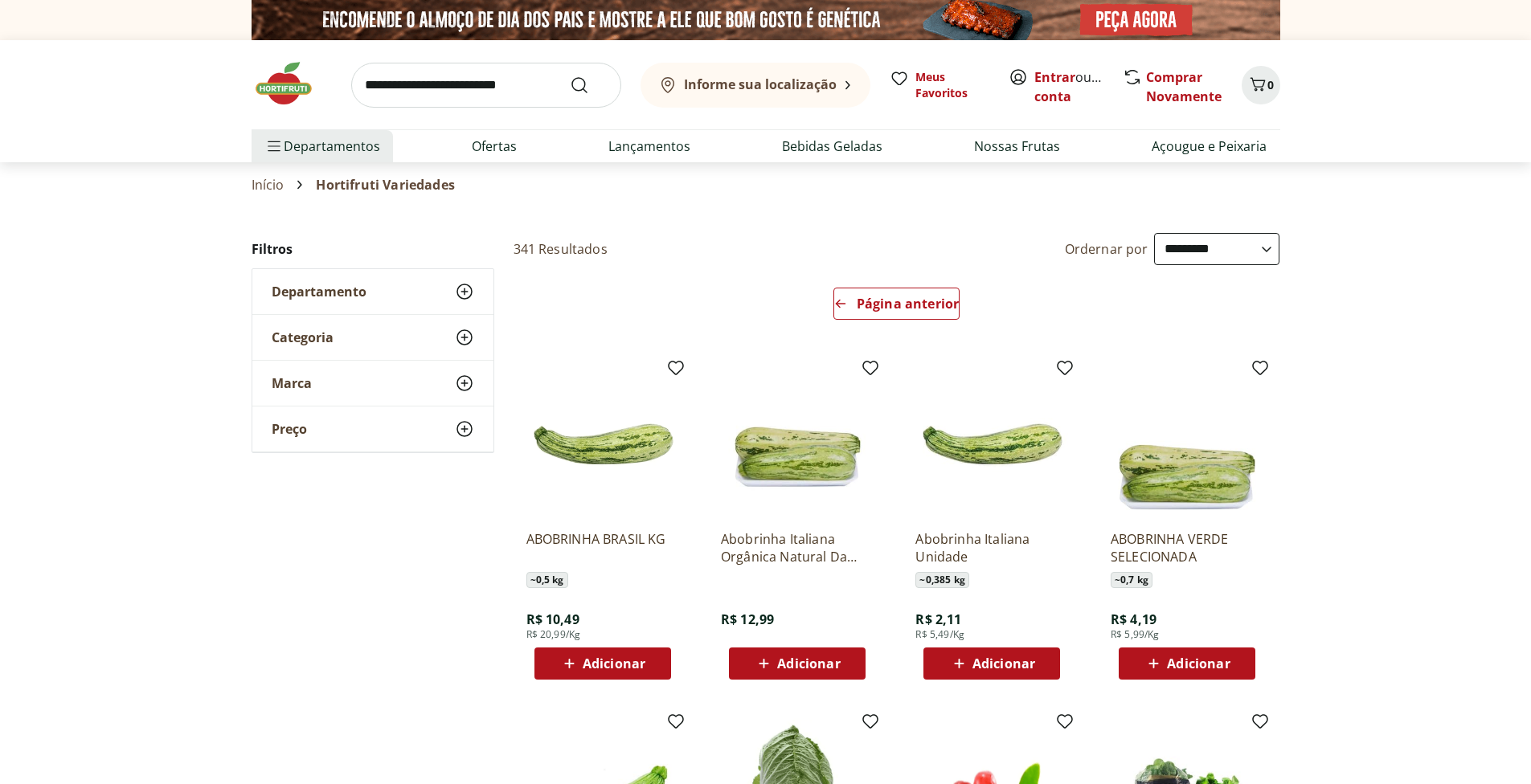 drag, startPoint x: 609, startPoint y: 457, endPoint x: 1504, endPoint y: 270, distance: 914.3271 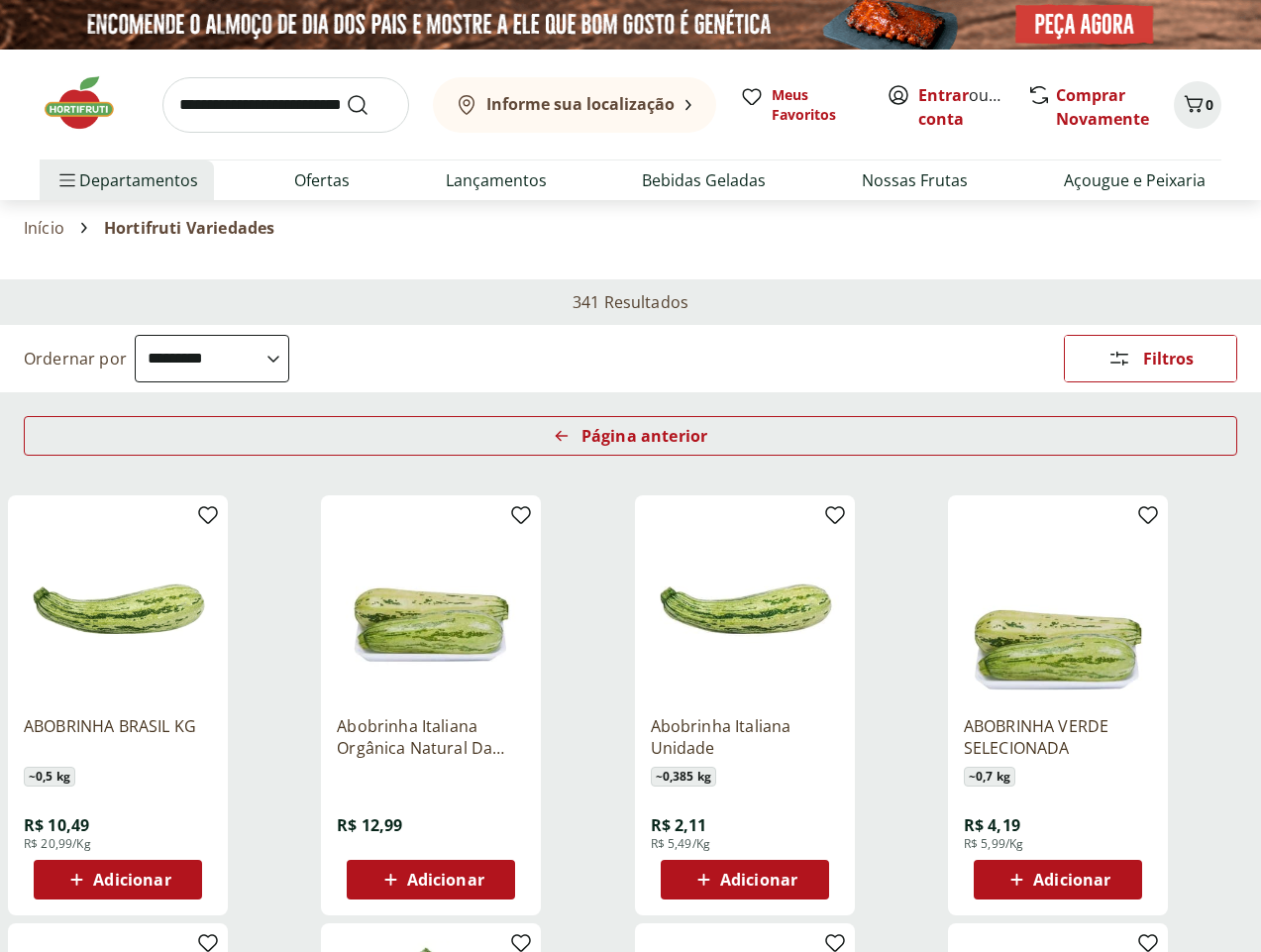 click at bounding box center [745, 605] 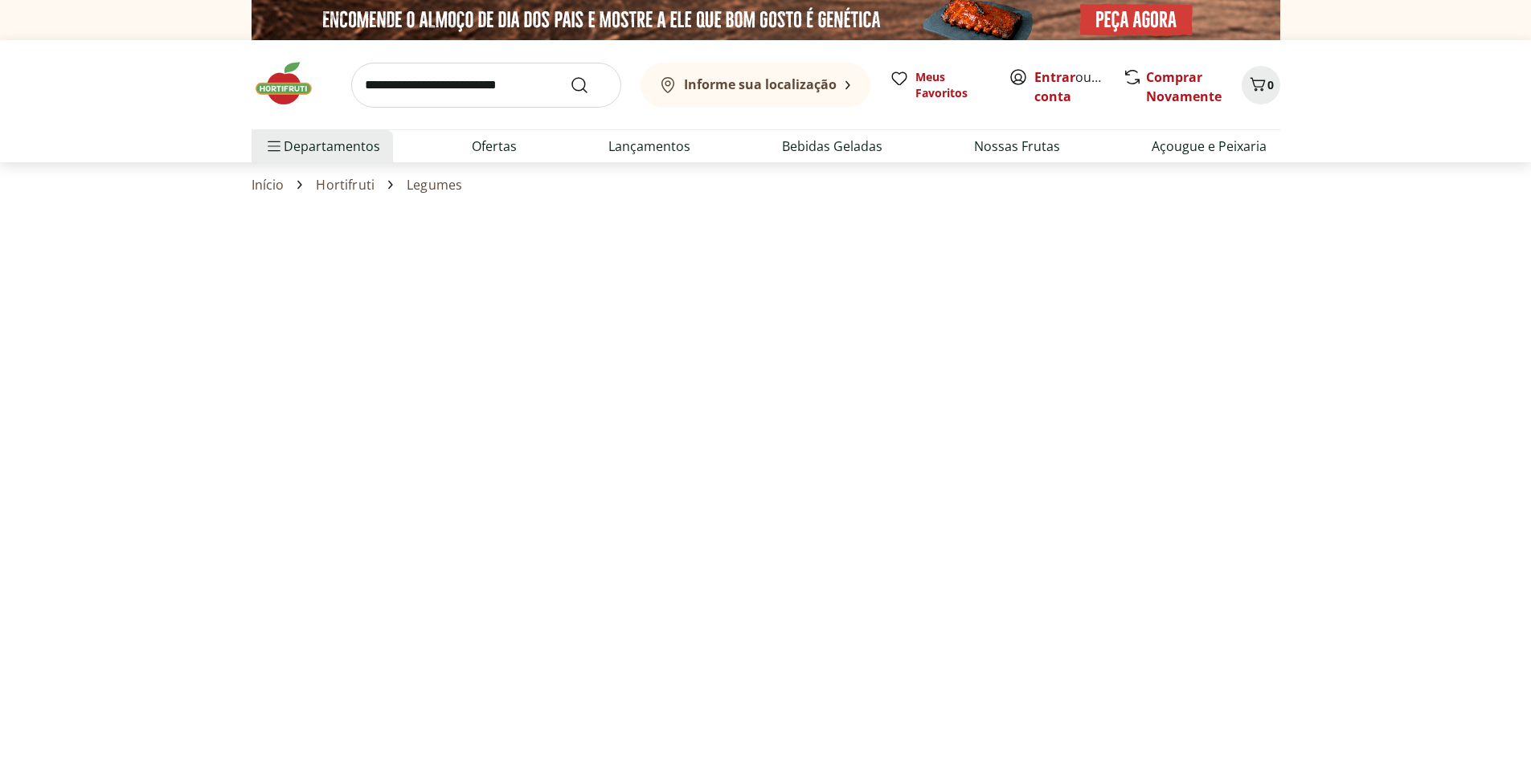 scroll, scrollTop: 0, scrollLeft: 0, axis: both 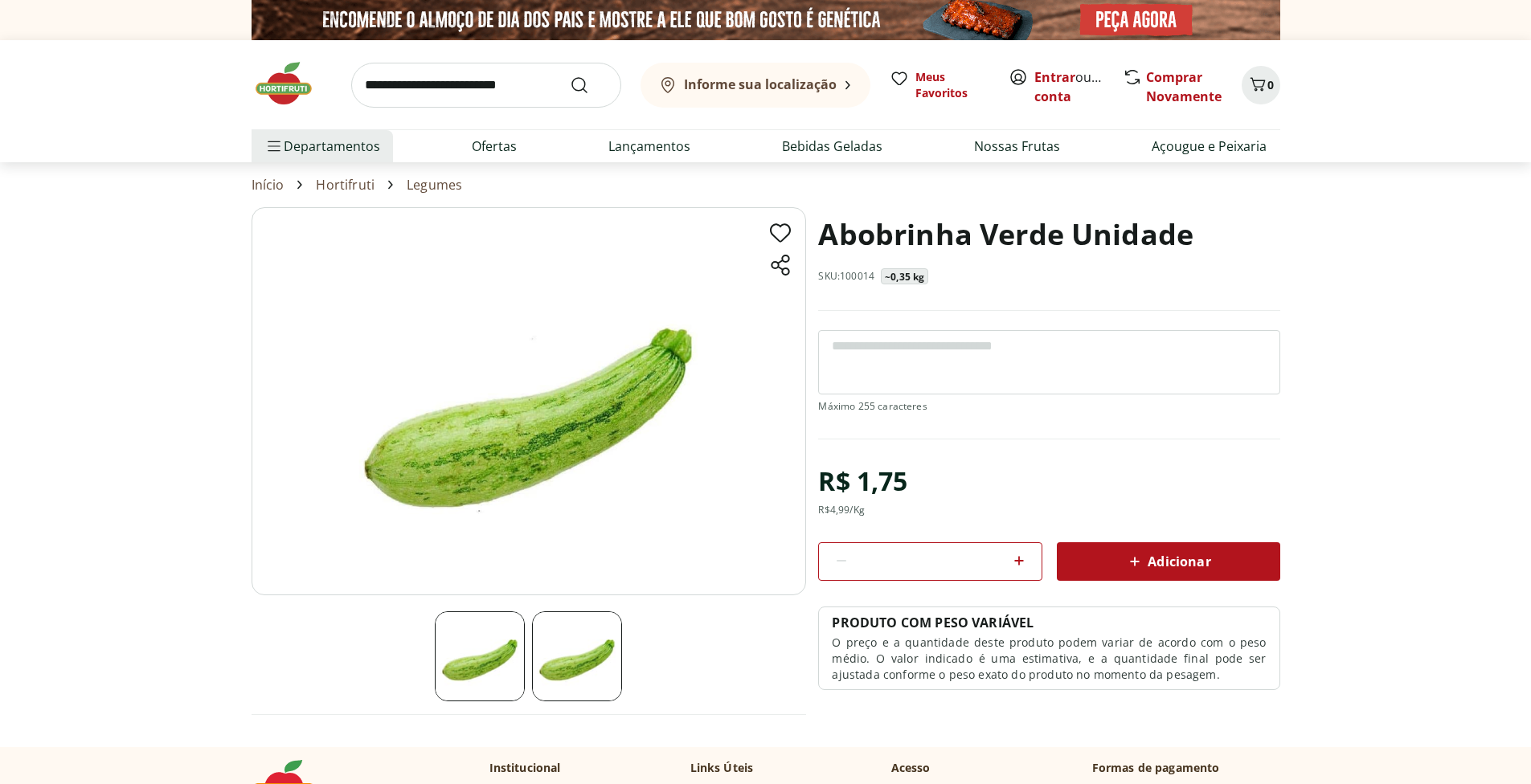 click at bounding box center (577, 656) 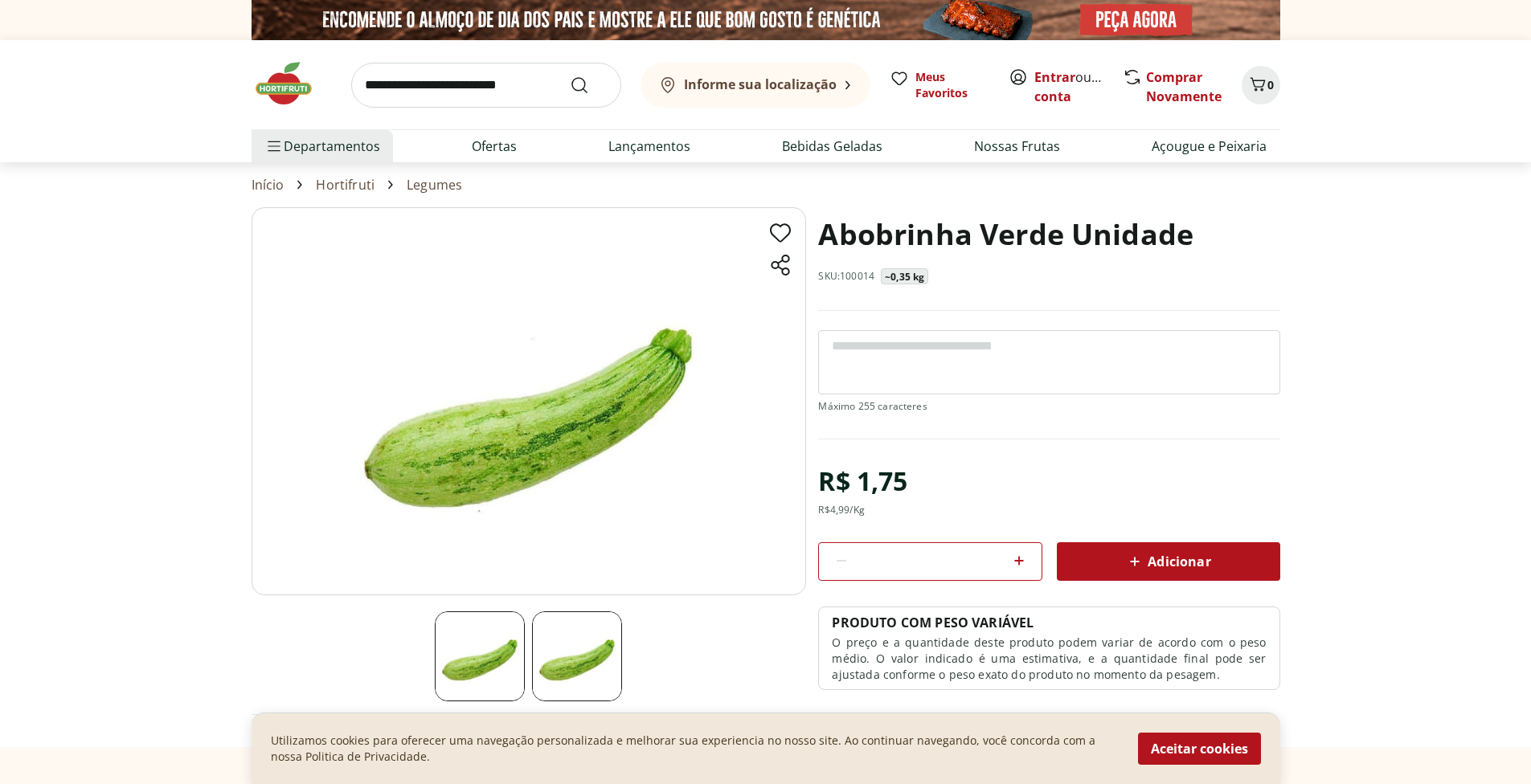 click at bounding box center [480, 656] 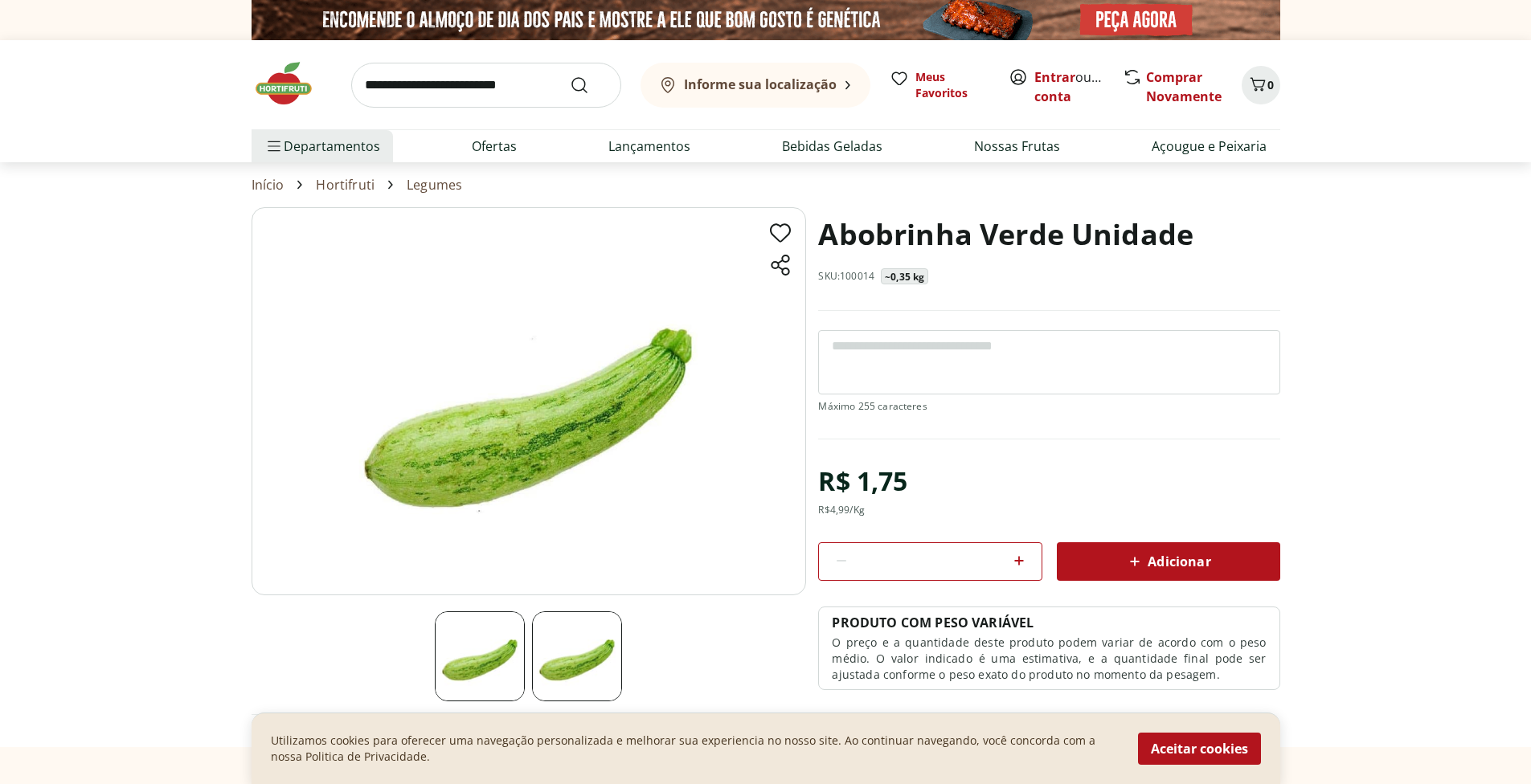 click at bounding box center (480, 656) 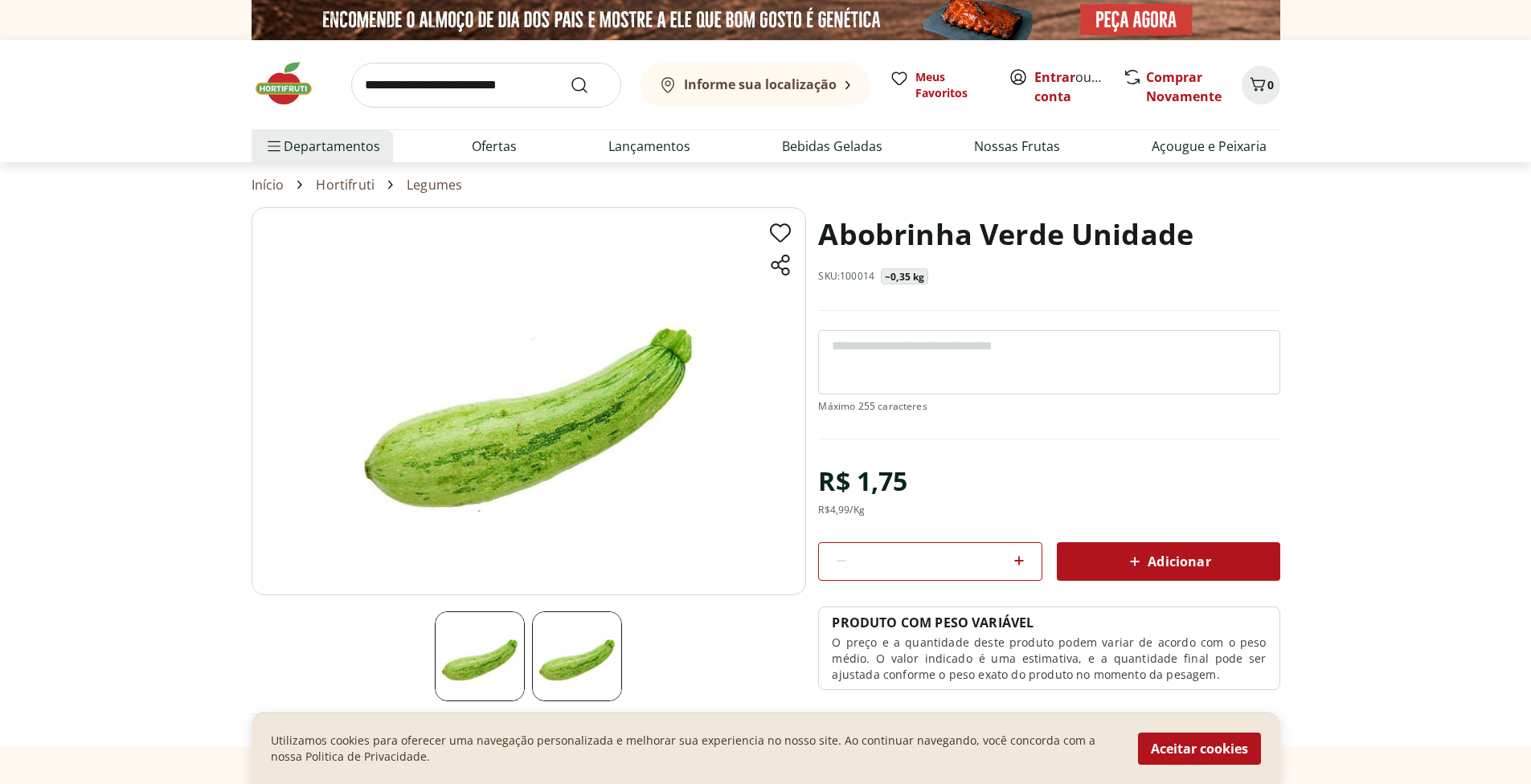 click at bounding box center (577, 656) 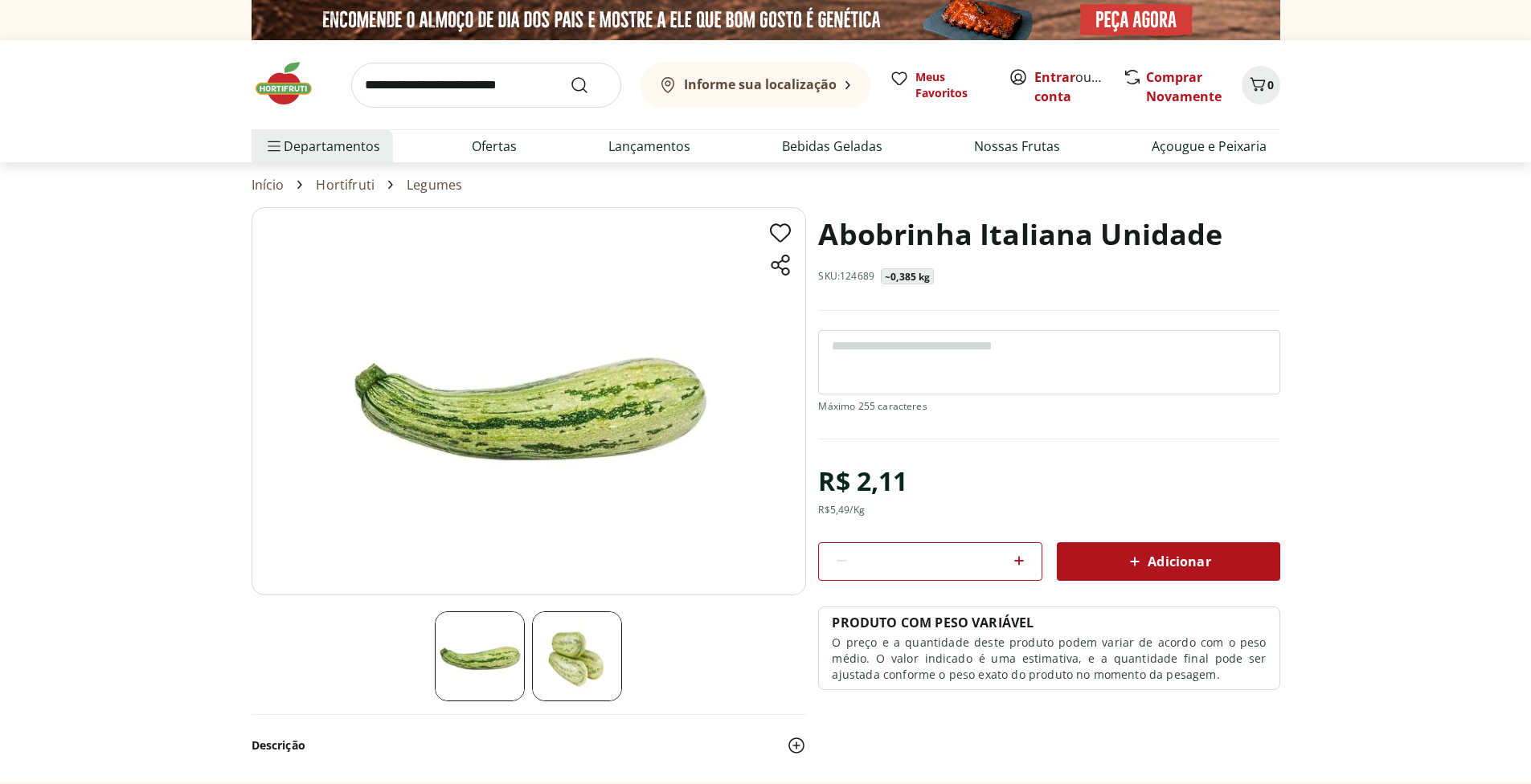 scroll, scrollTop: 0, scrollLeft: 0, axis: both 